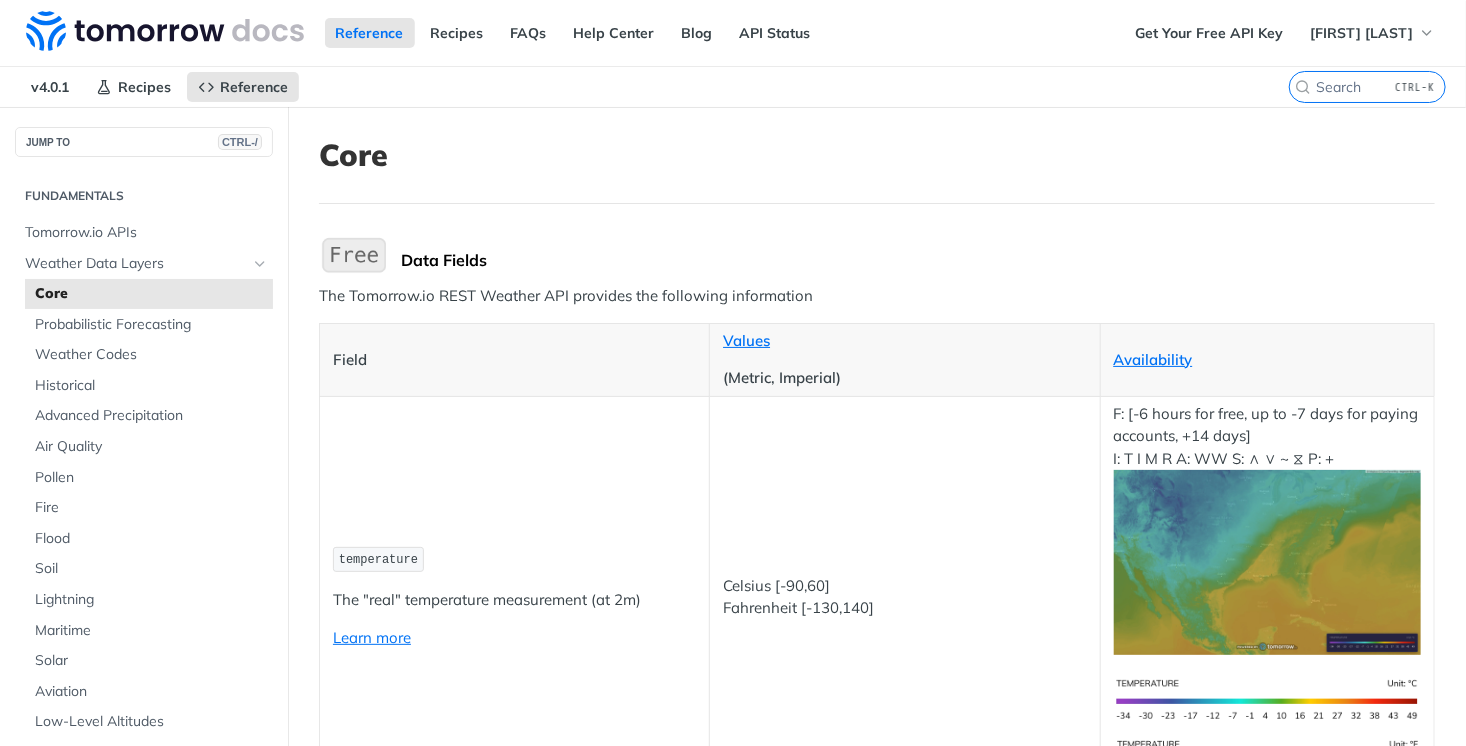 scroll, scrollTop: 0, scrollLeft: 0, axis: both 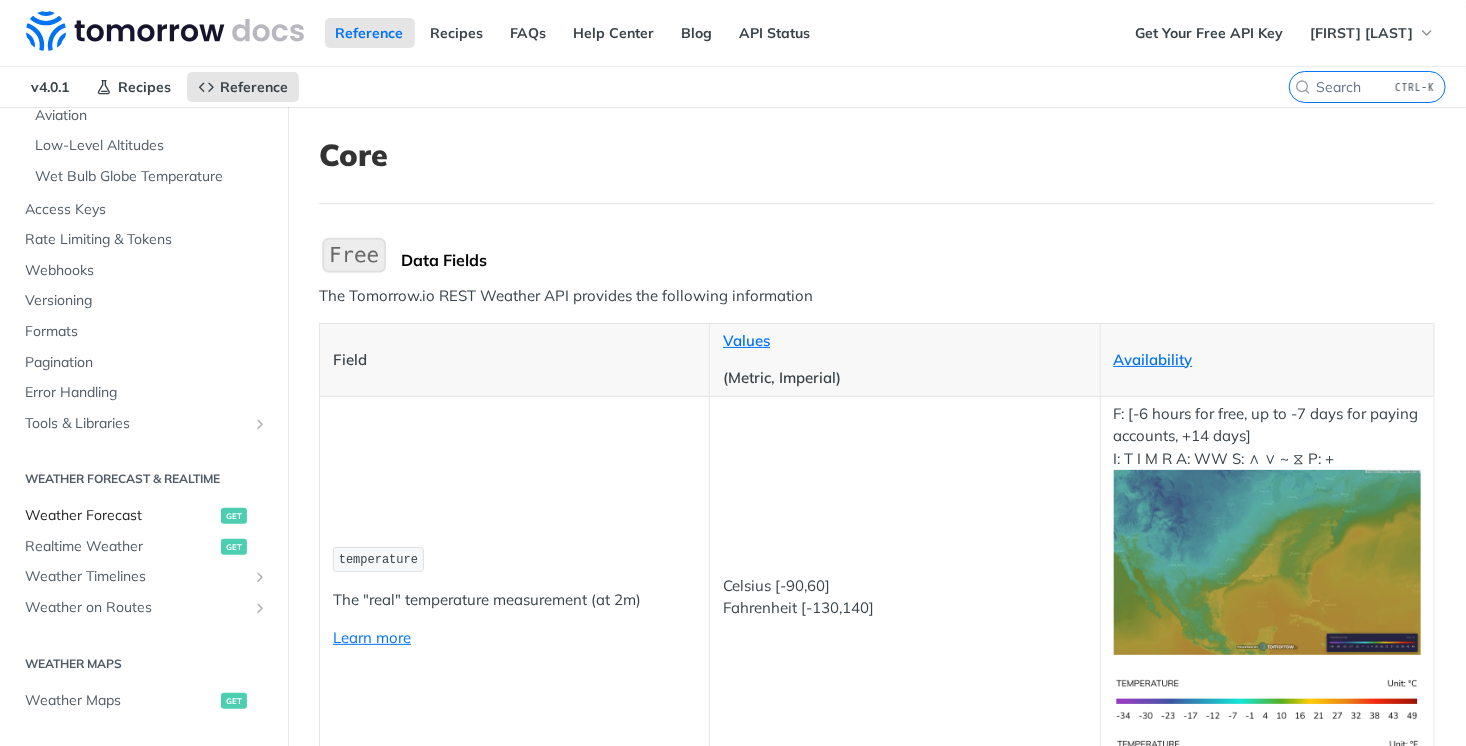 click on "Weather Forecast" at bounding box center [120, 516] 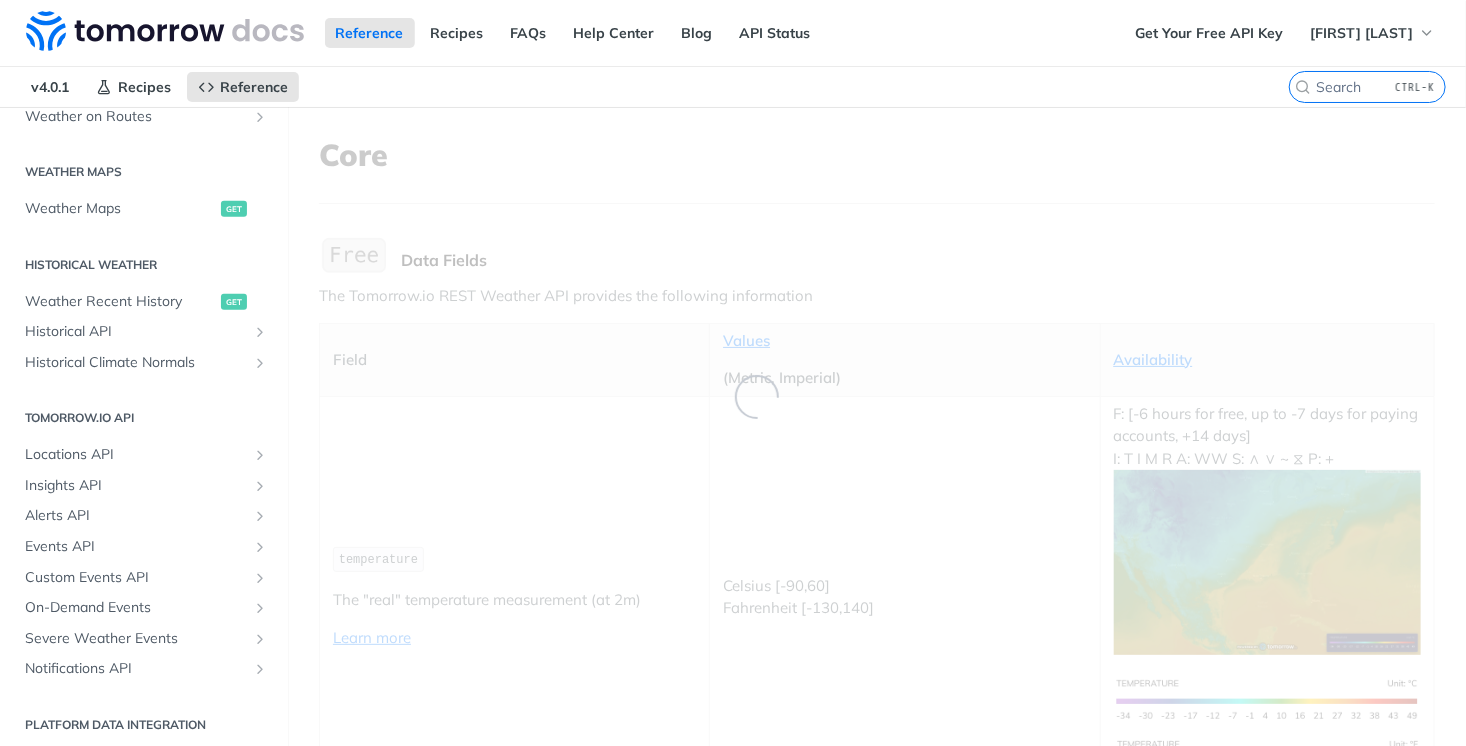 scroll, scrollTop: 84, scrollLeft: 0, axis: vertical 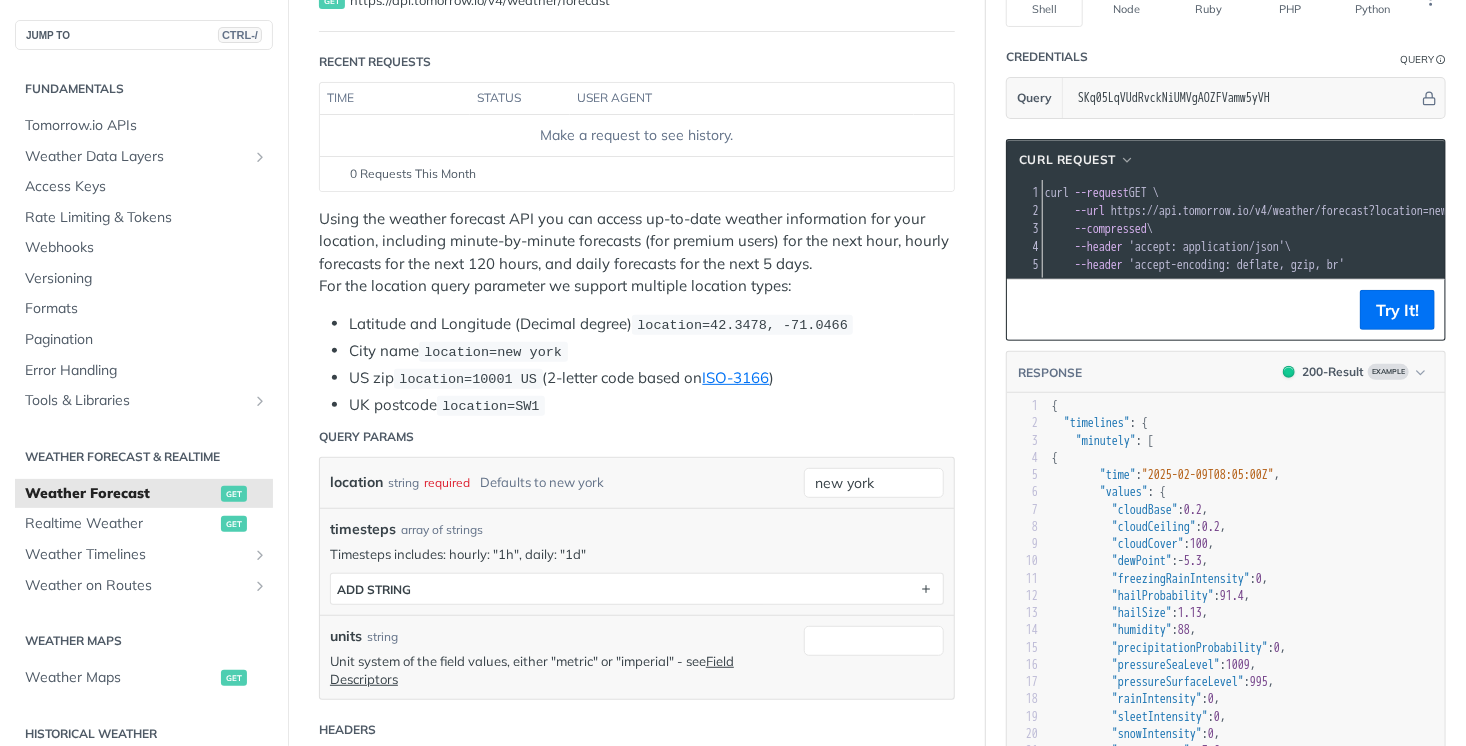 click on ""minutely"" at bounding box center [1106, 441] 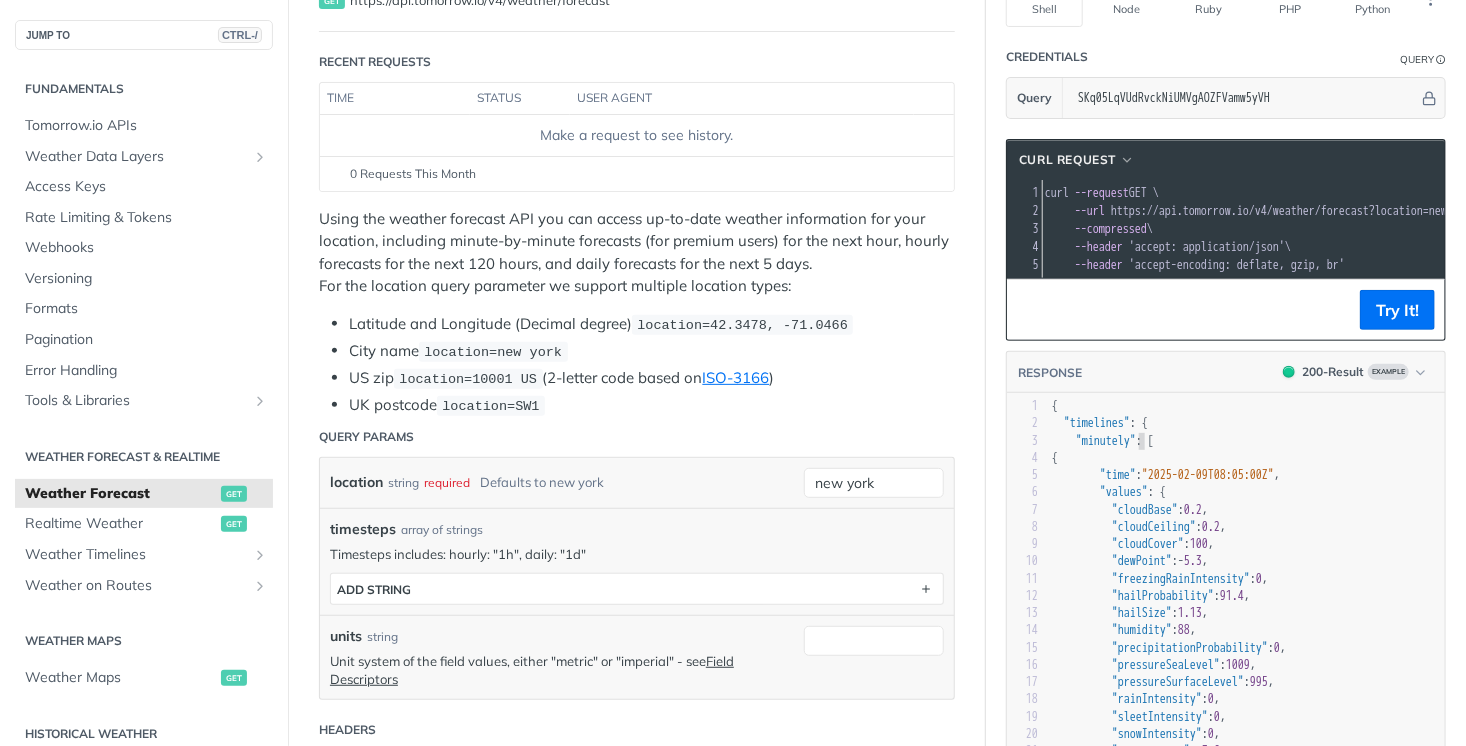type on "minutely" 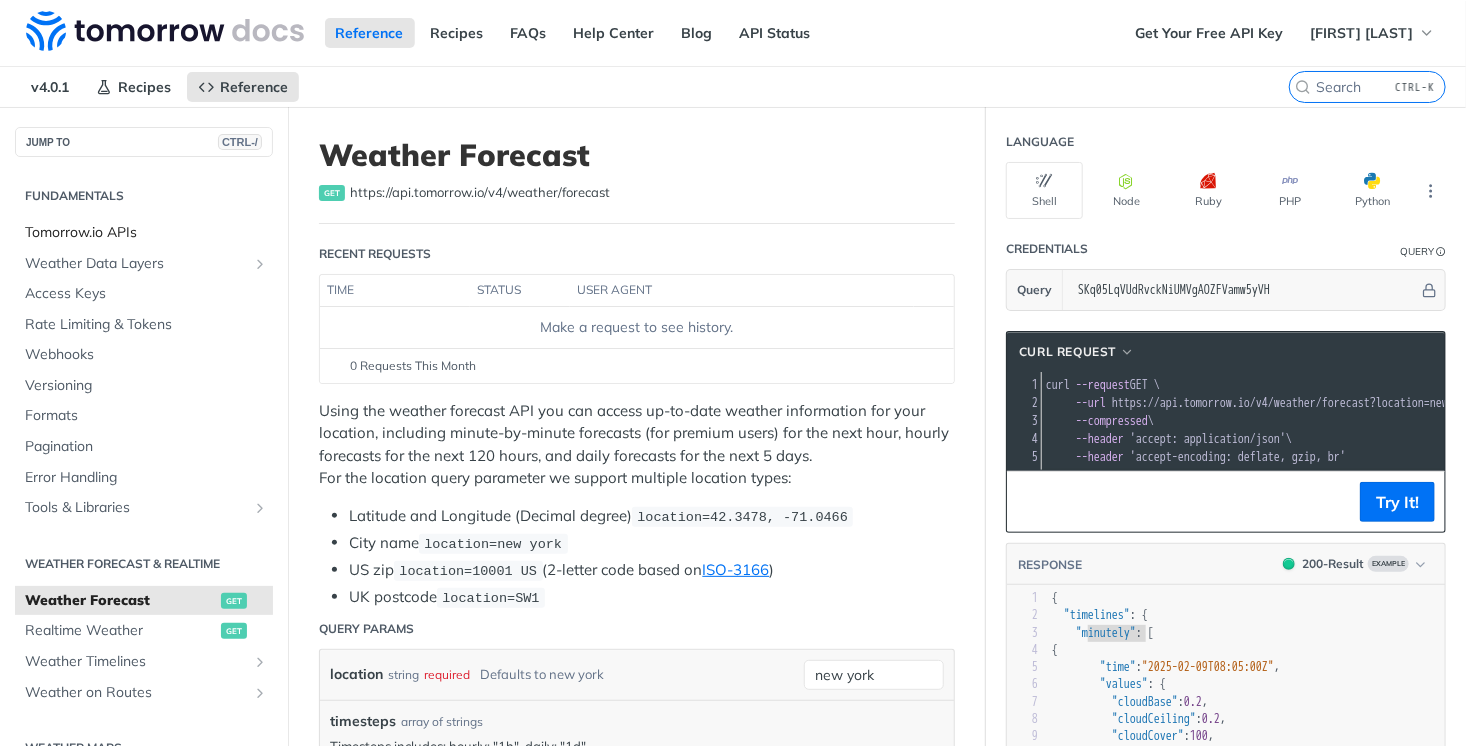 click on "Tomorrow.io APIs" at bounding box center (146, 233) 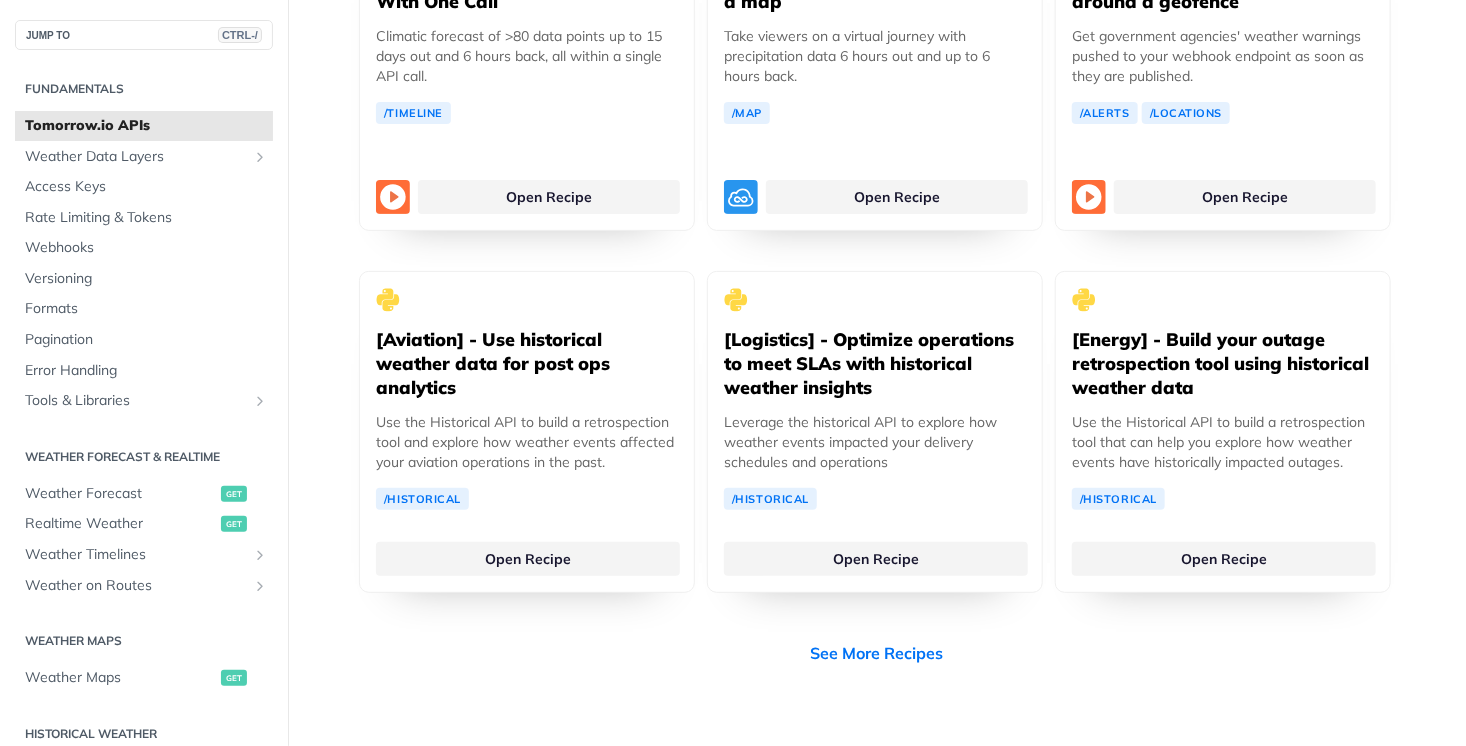 scroll, scrollTop: 3936, scrollLeft: 0, axis: vertical 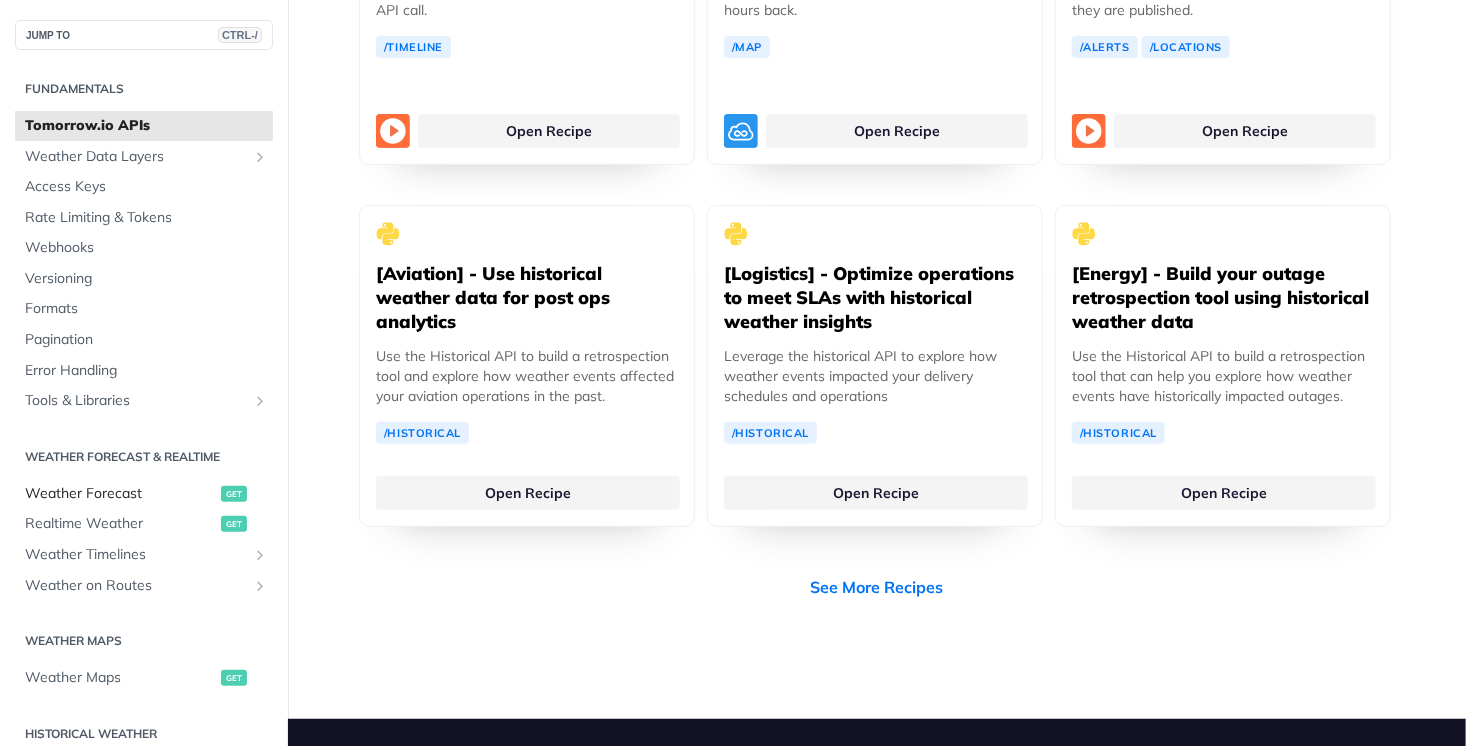 click on "Weather Forecast" at bounding box center [120, 494] 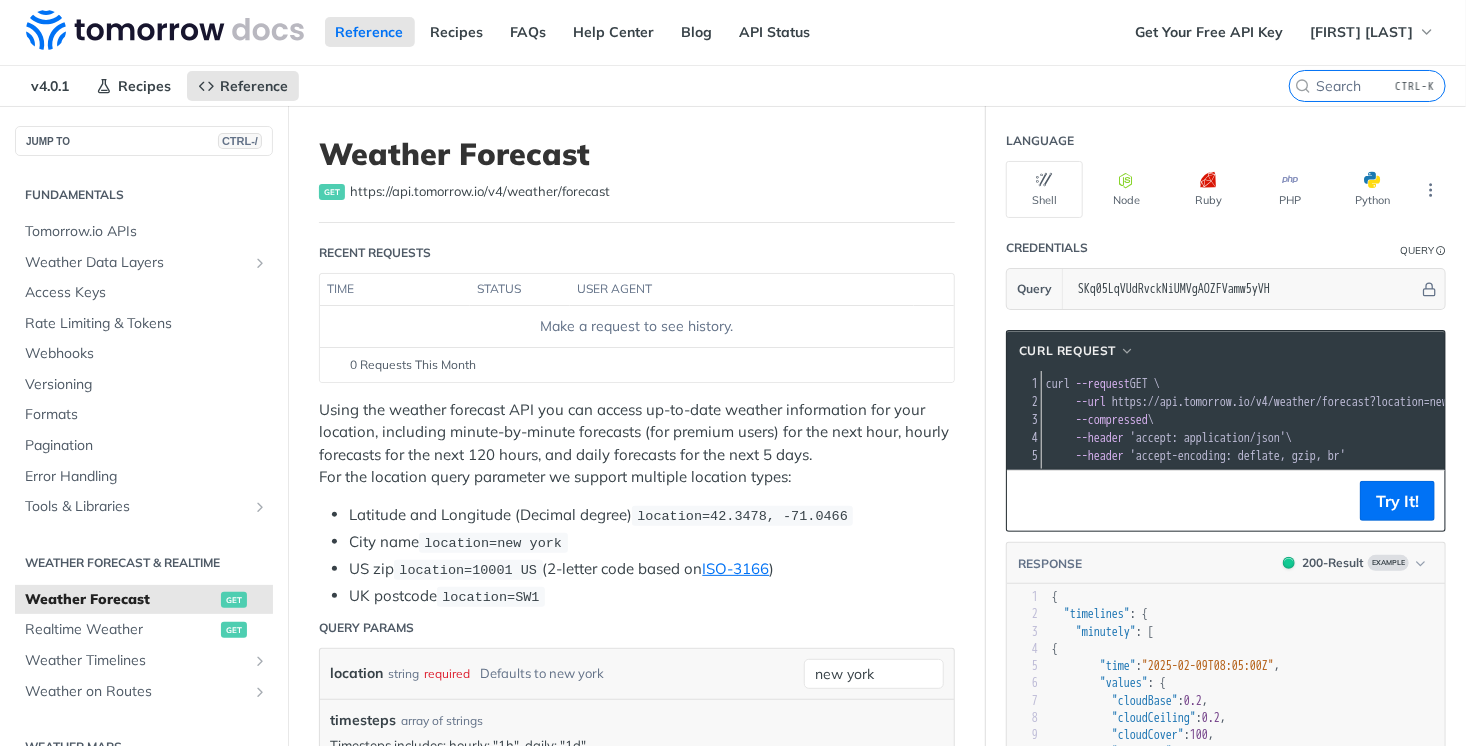 scroll, scrollTop: 0, scrollLeft: 0, axis: both 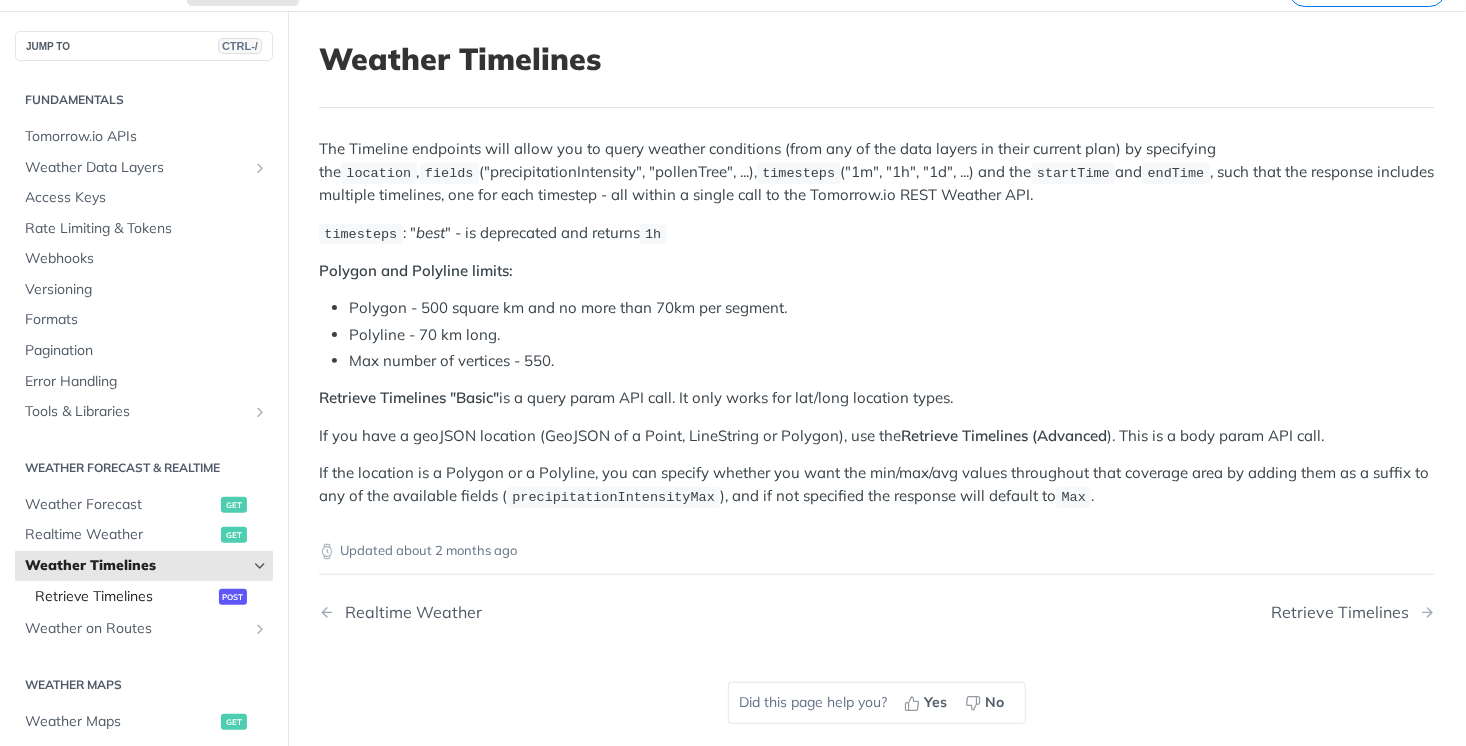 click on "Retrieve Timelines" at bounding box center [124, 597] 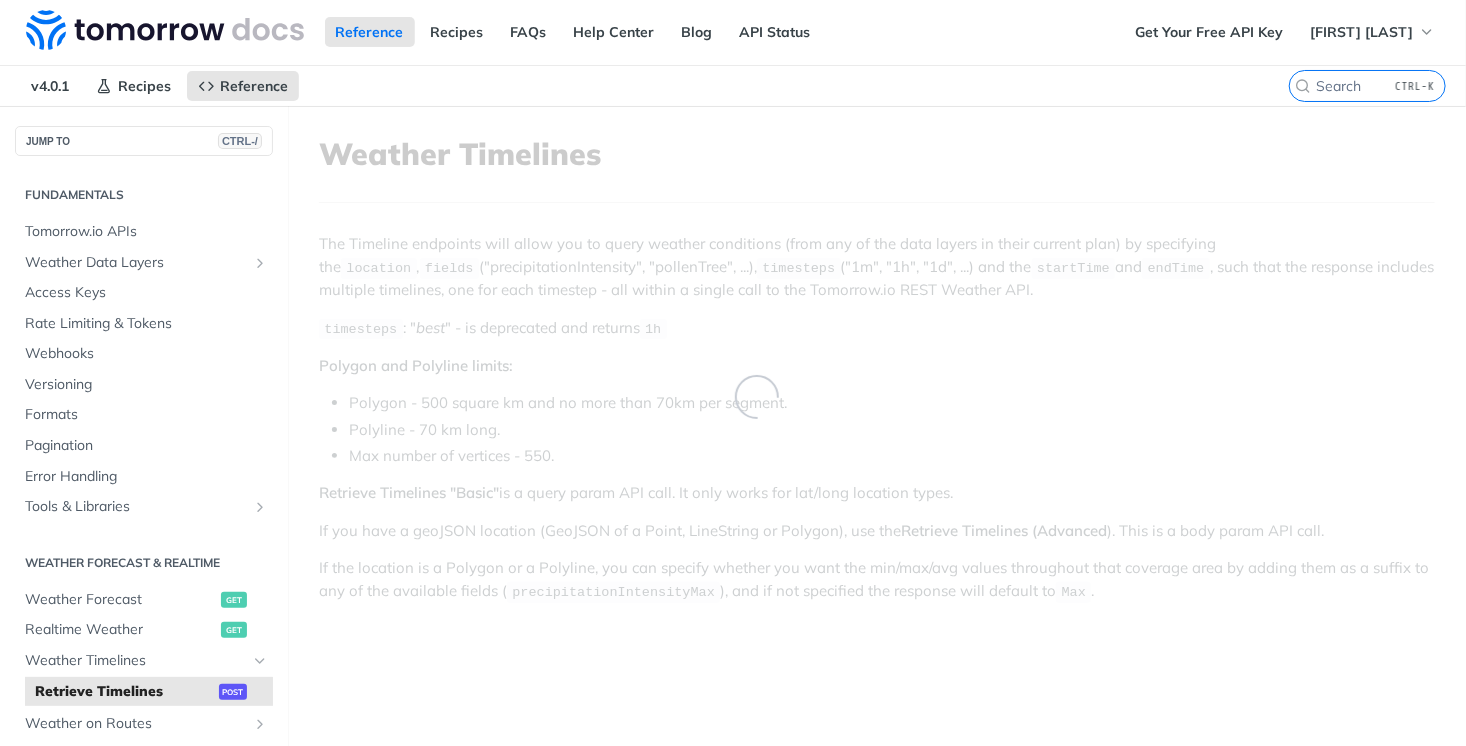 scroll, scrollTop: 0, scrollLeft: 0, axis: both 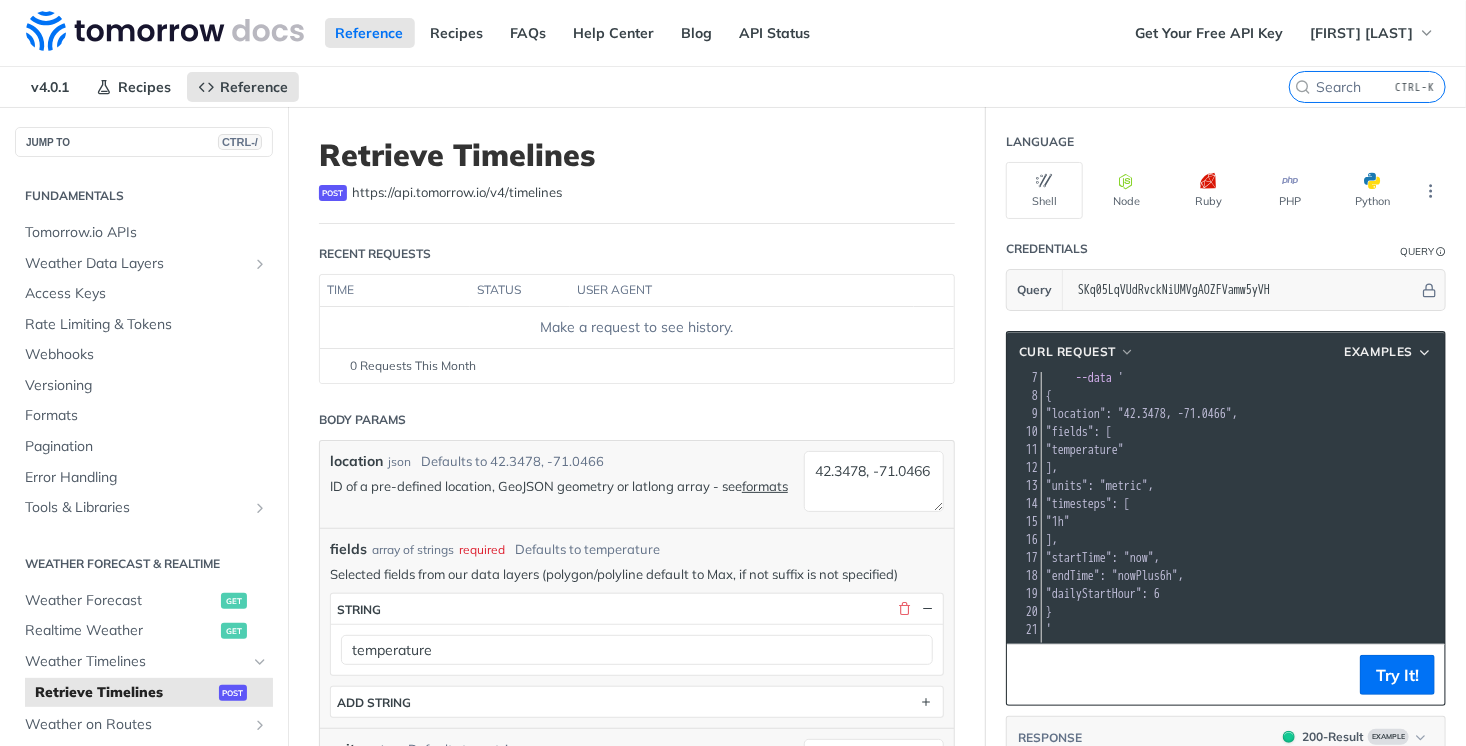 click on "Retrieve Timelines" at bounding box center (637, 155) 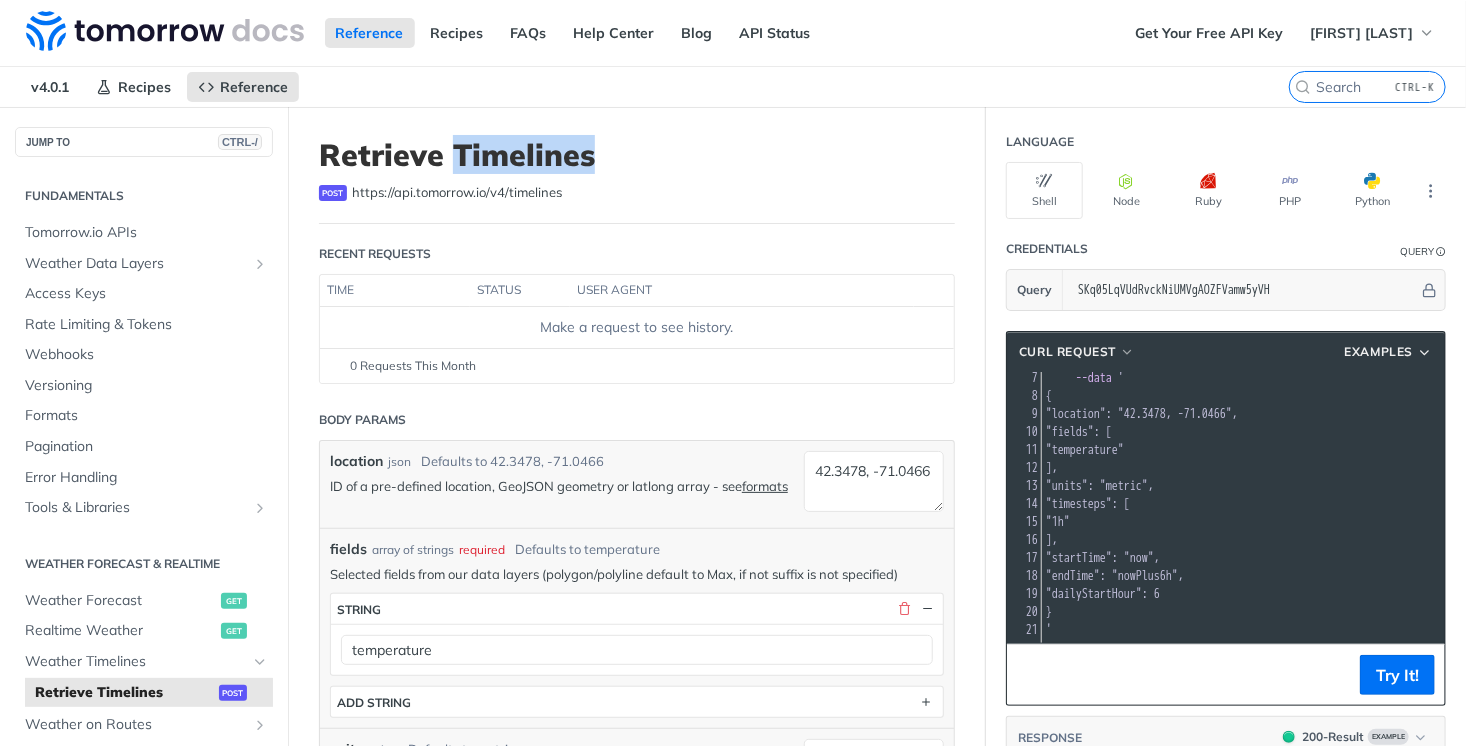 click on "Retrieve Timelines" at bounding box center (637, 155) 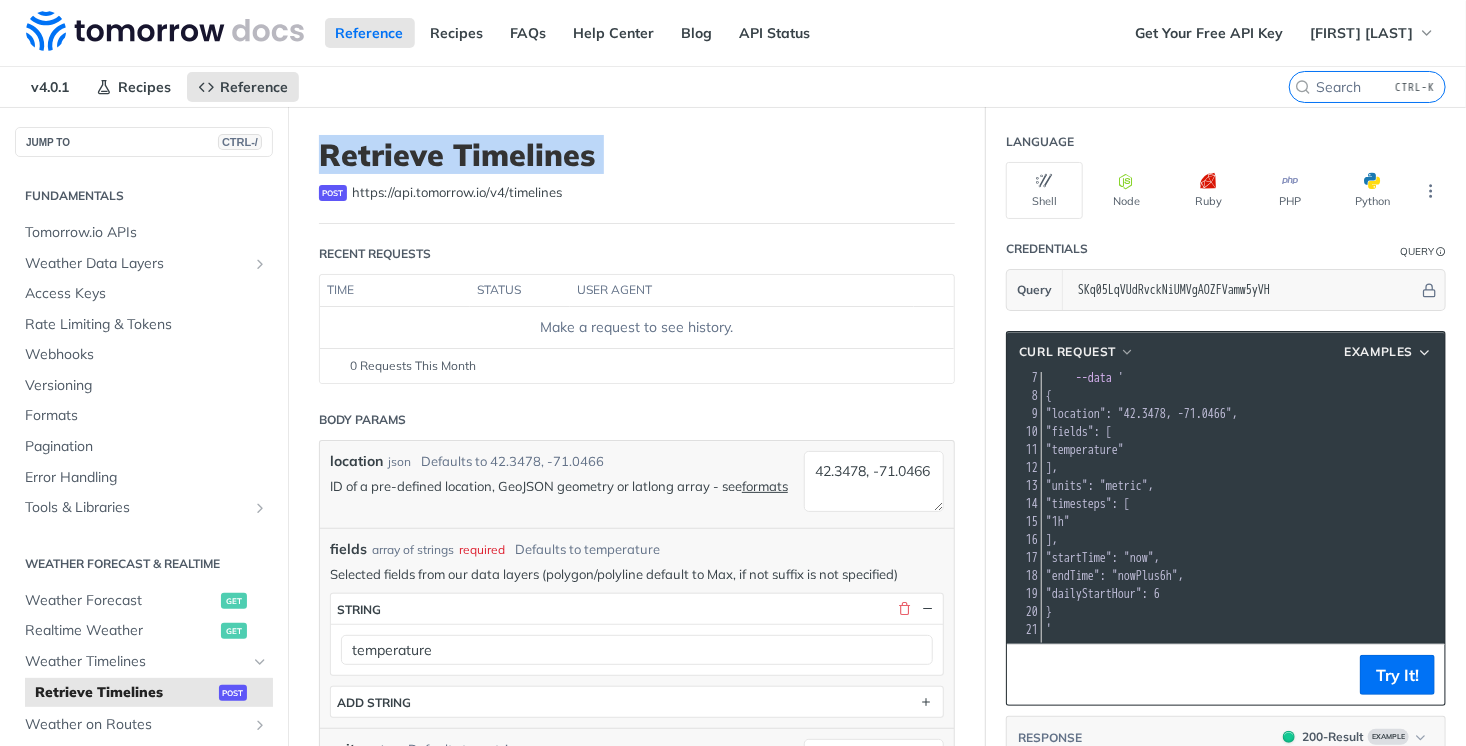 click on "Retrieve Timelines" at bounding box center (637, 155) 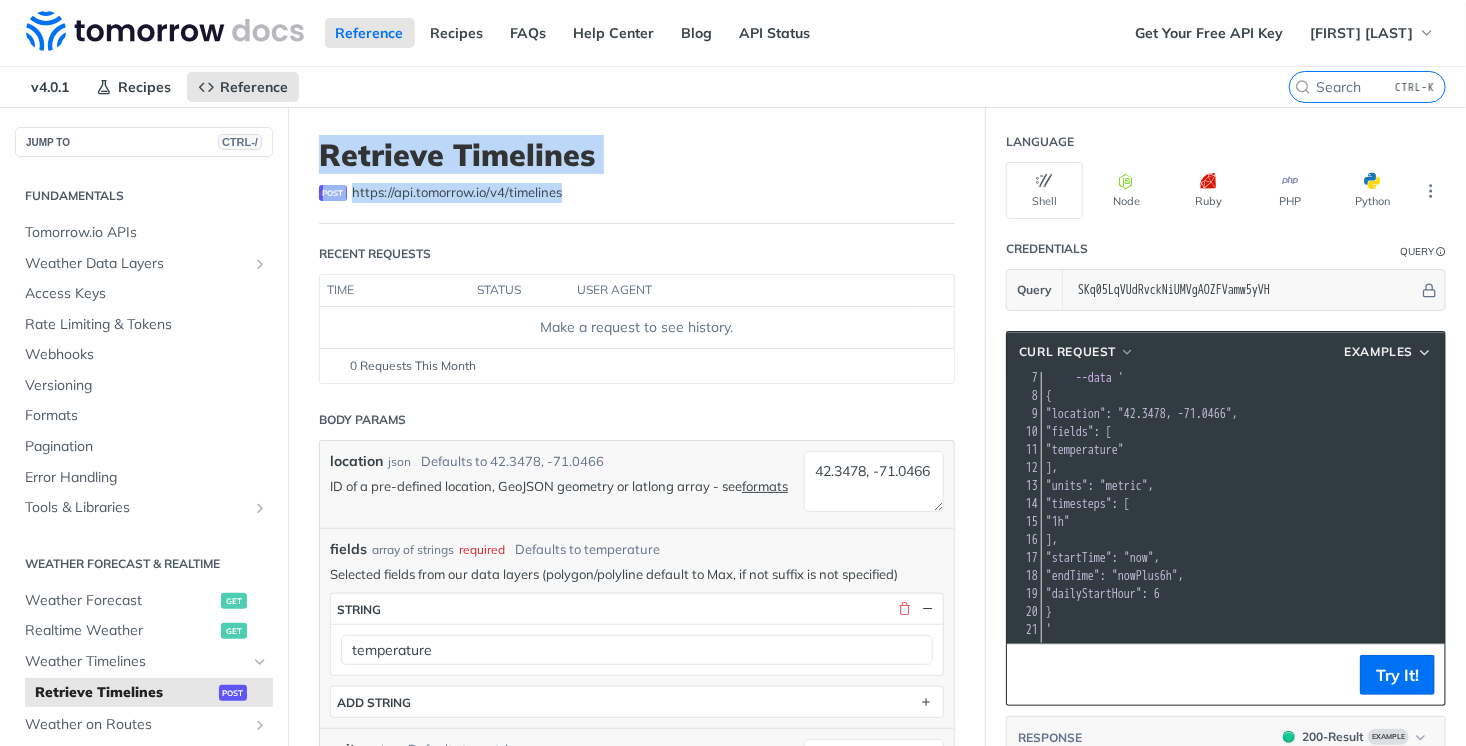 drag, startPoint x: 588, startPoint y: 191, endPoint x: 325, endPoint y: 148, distance: 266.49203 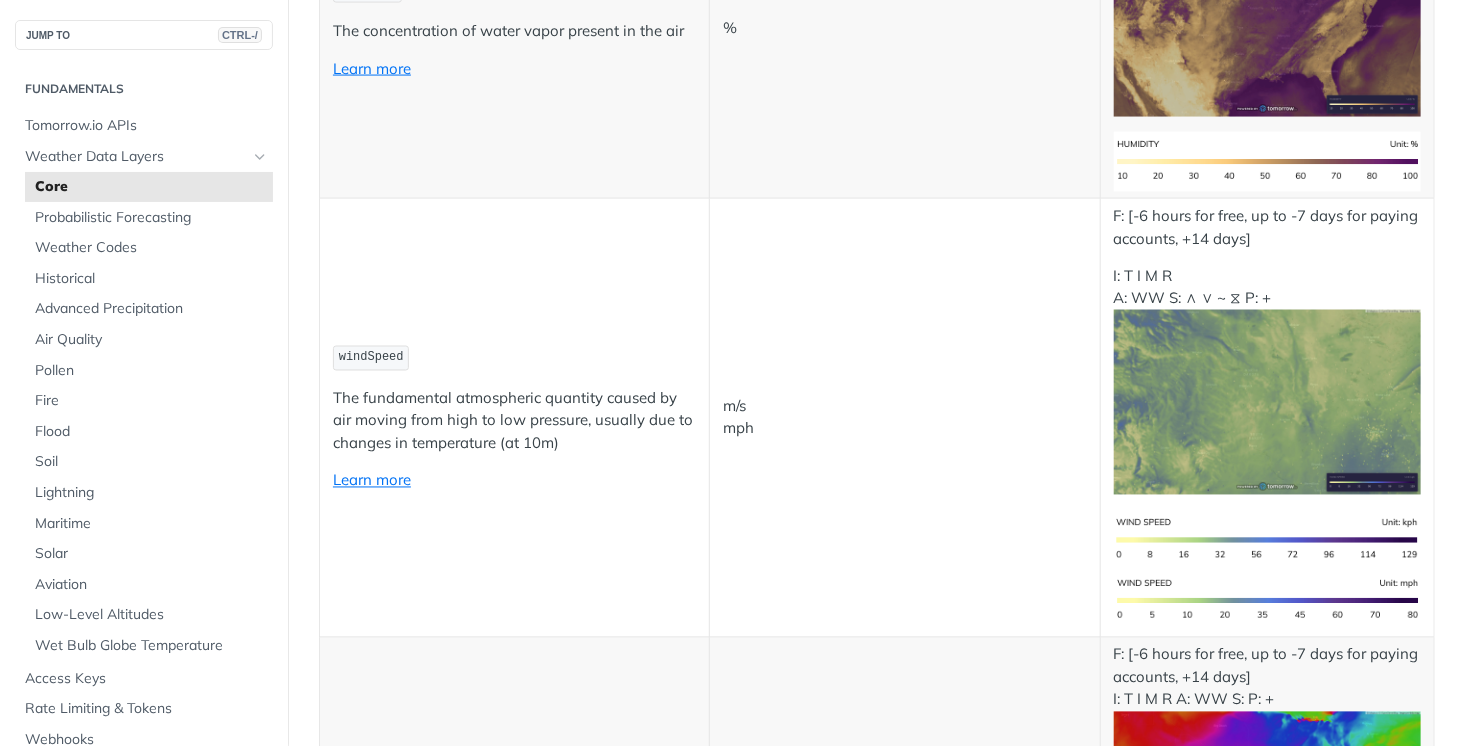 scroll, scrollTop: 1632, scrollLeft: 0, axis: vertical 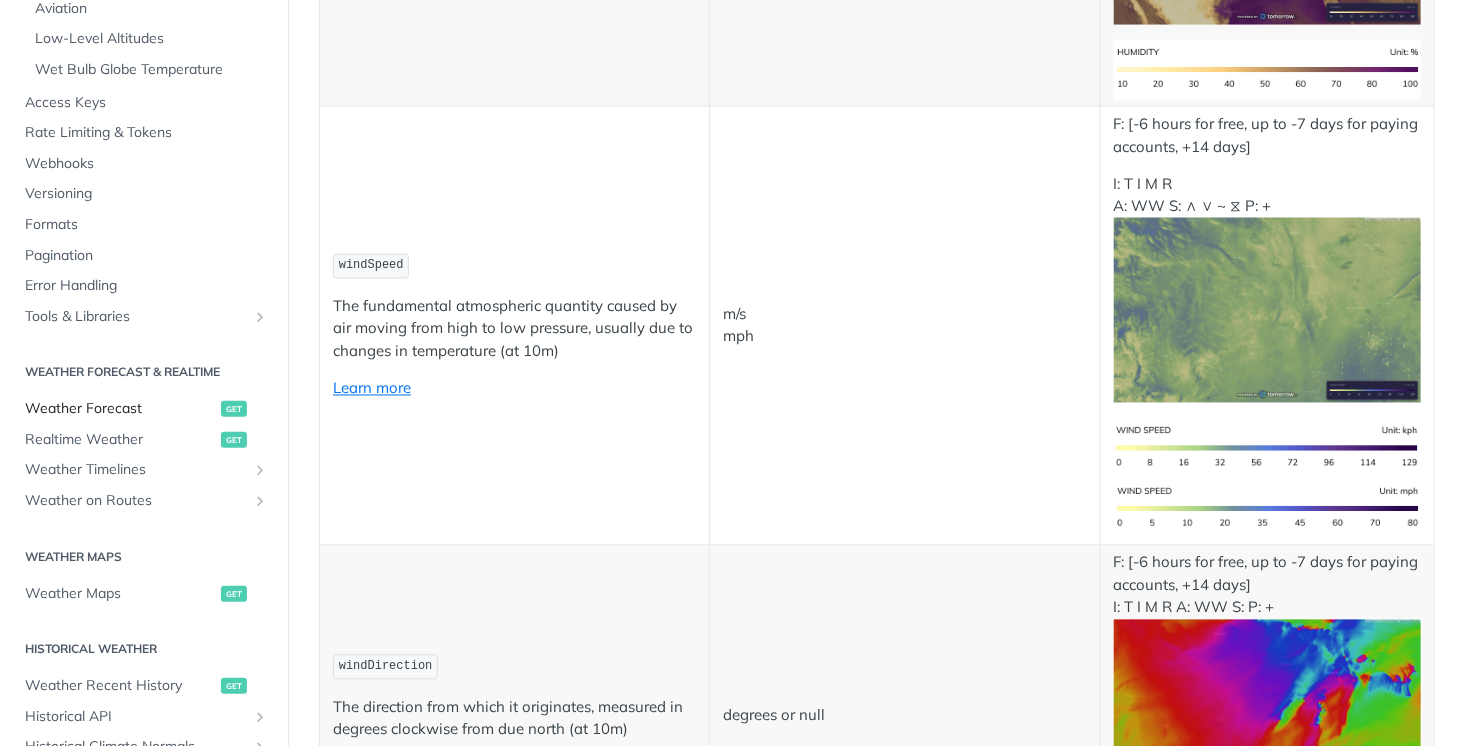 click on "Weather Forecast" at bounding box center [120, 409] 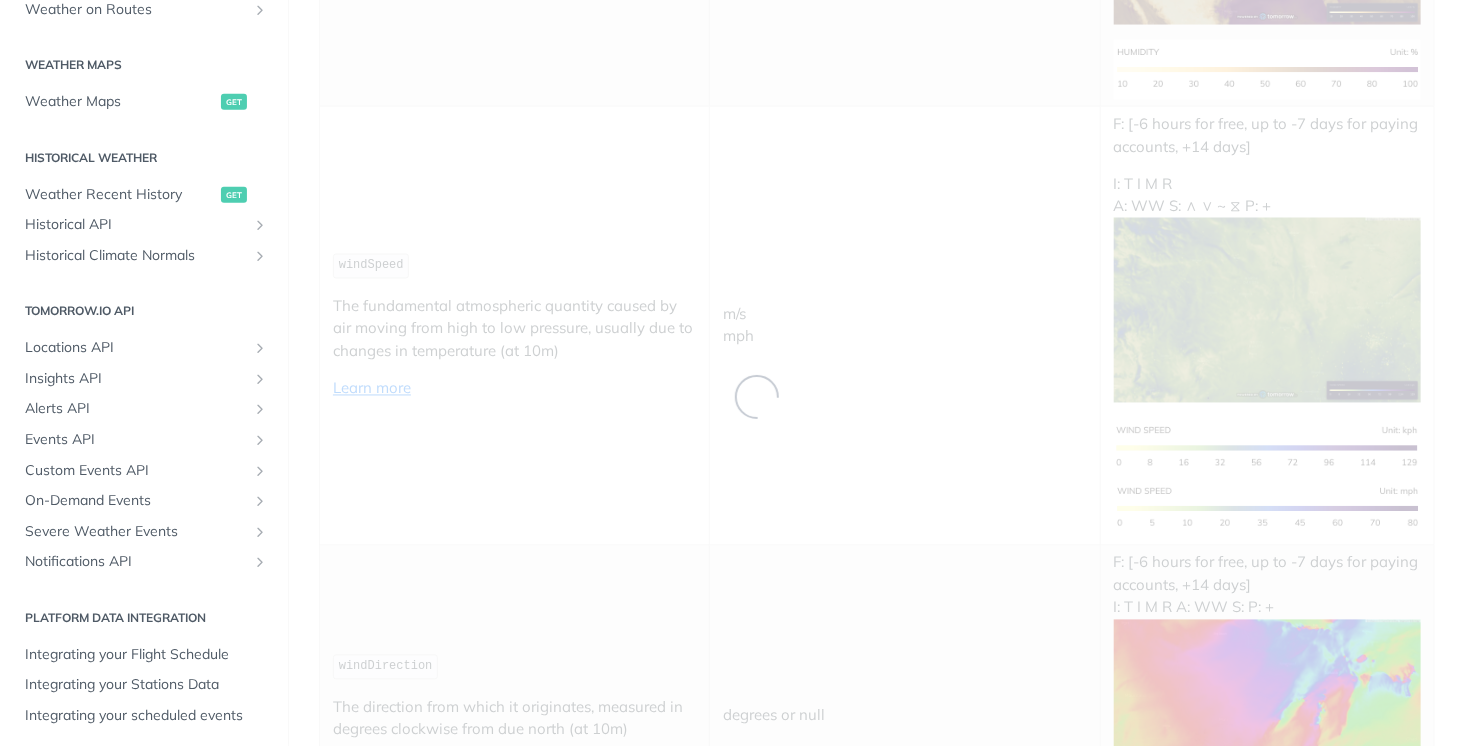 scroll, scrollTop: 1540, scrollLeft: 0, axis: vertical 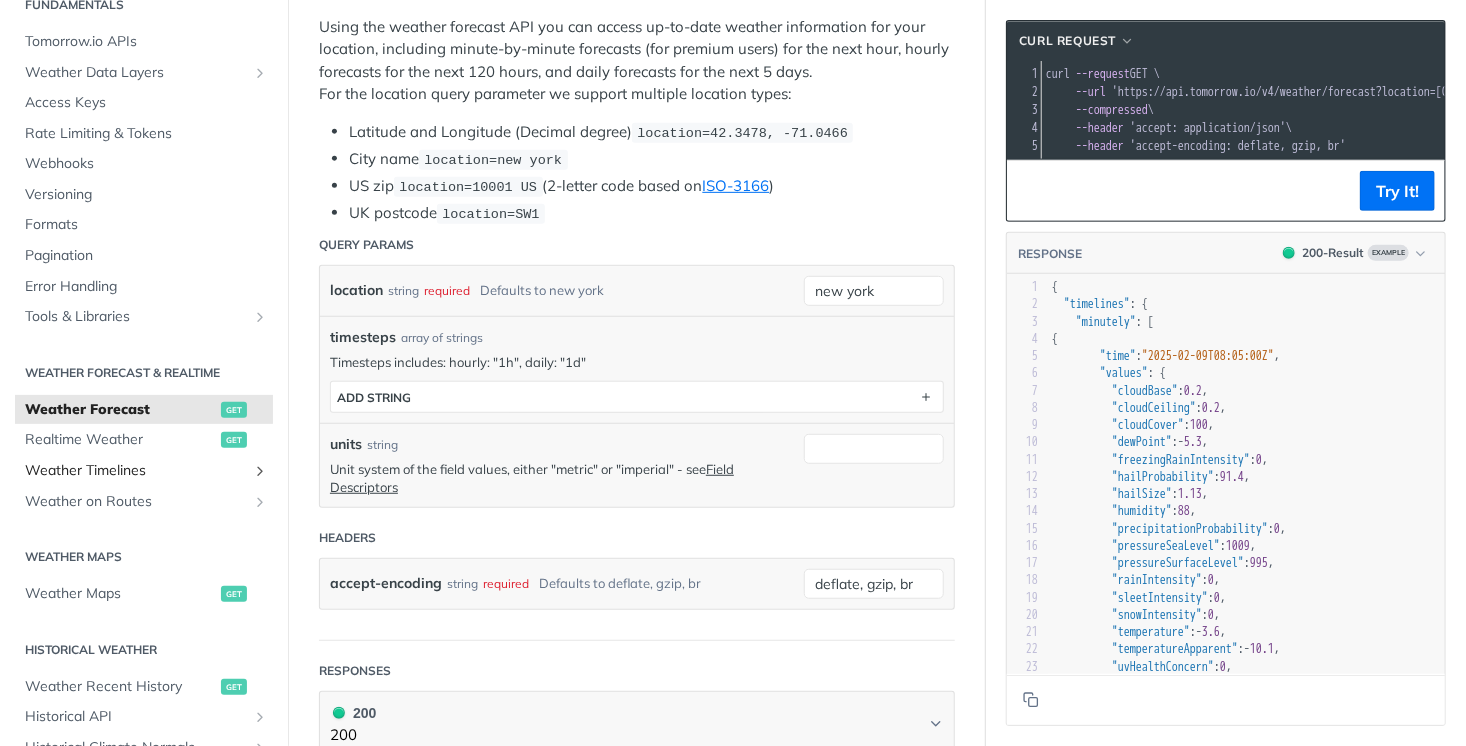 click on "Weather Timelines" at bounding box center [136, 471] 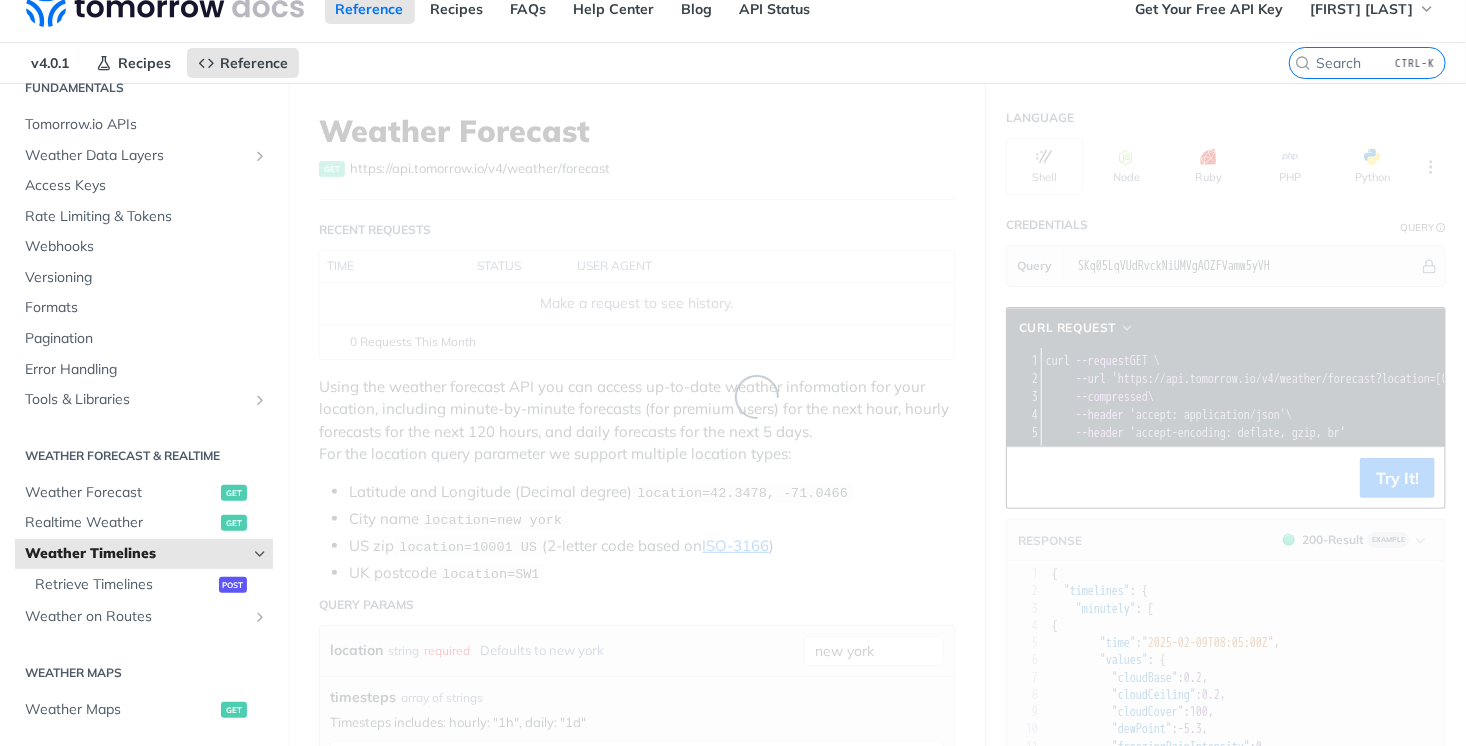 scroll, scrollTop: 0, scrollLeft: 0, axis: both 